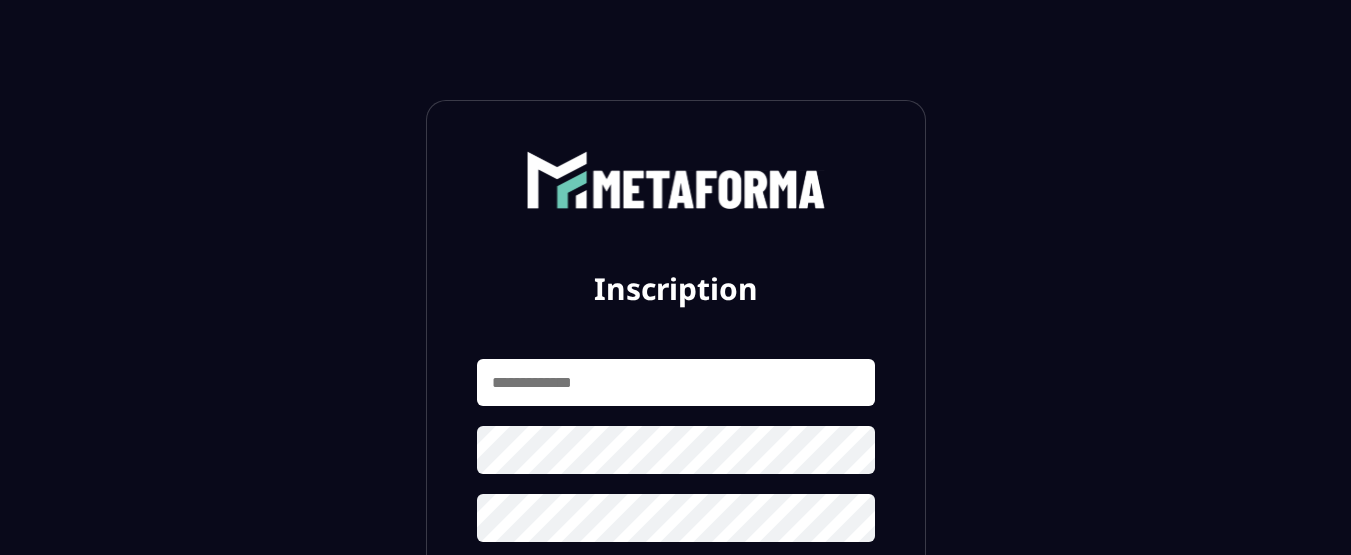 scroll, scrollTop: 0, scrollLeft: 0, axis: both 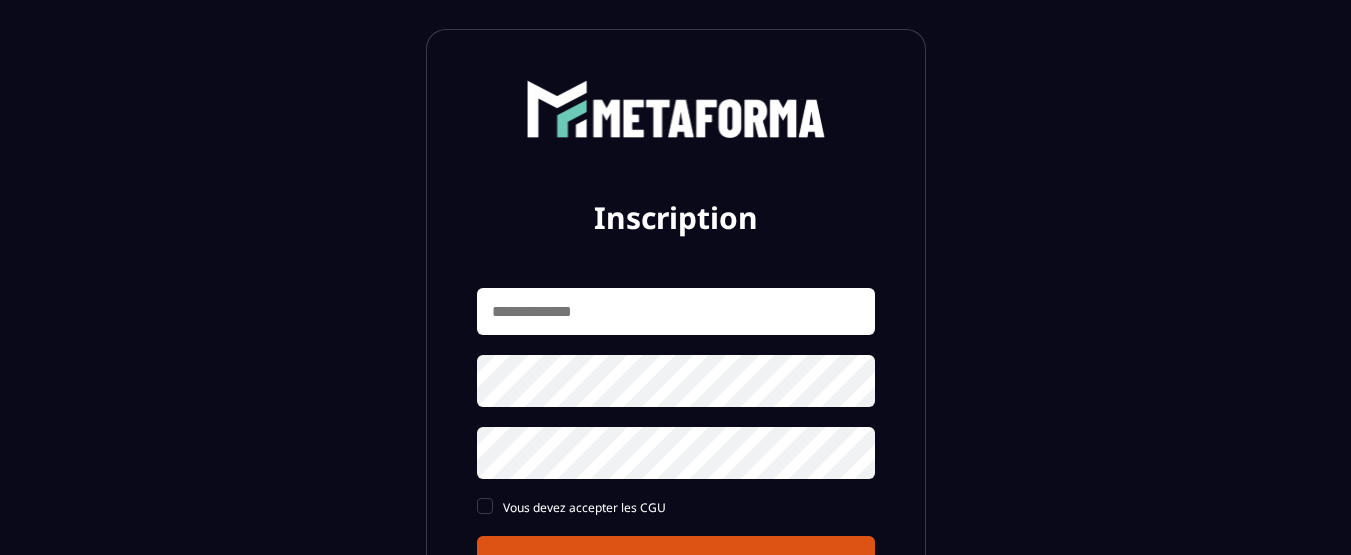 click at bounding box center [676, 311] 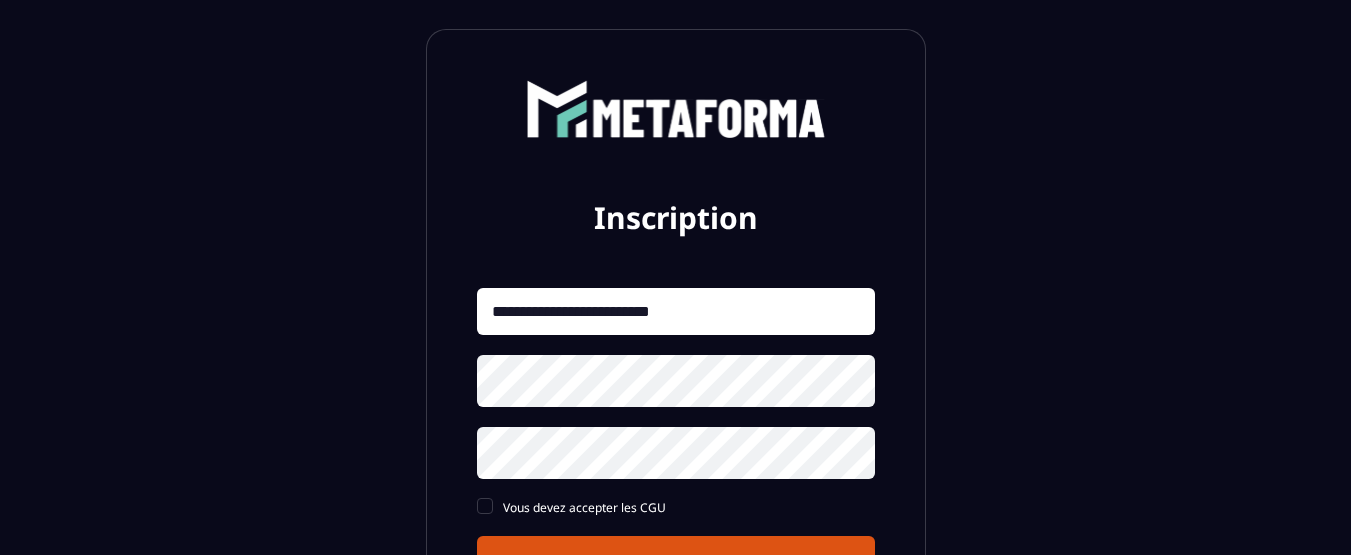 click on "**********" at bounding box center [676, 311] 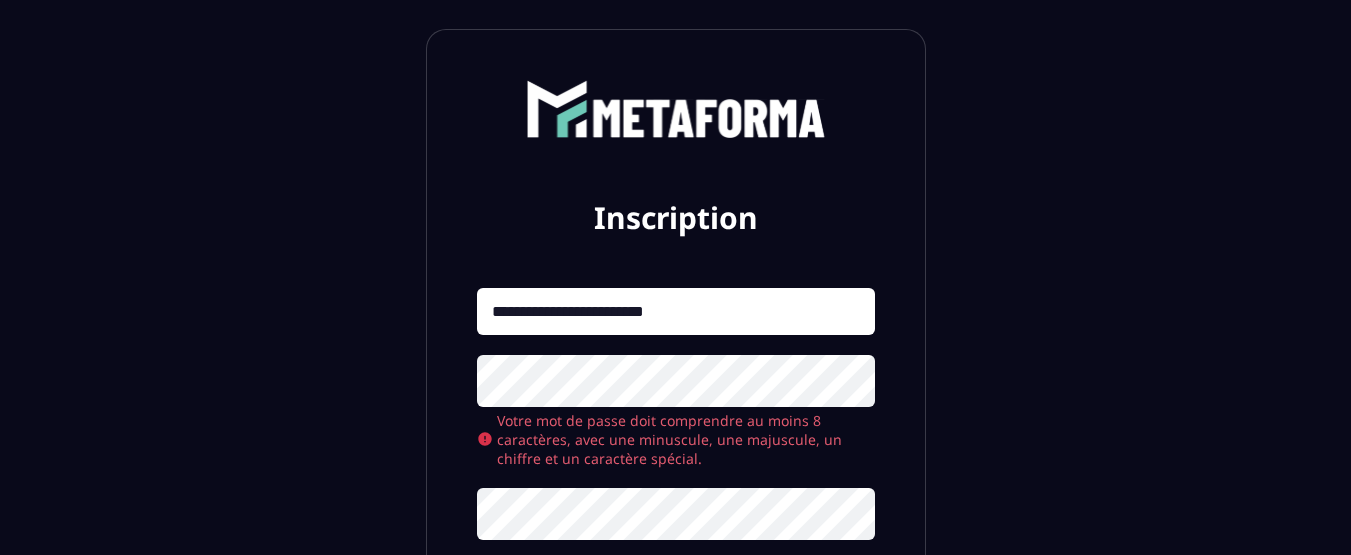 type on "**********" 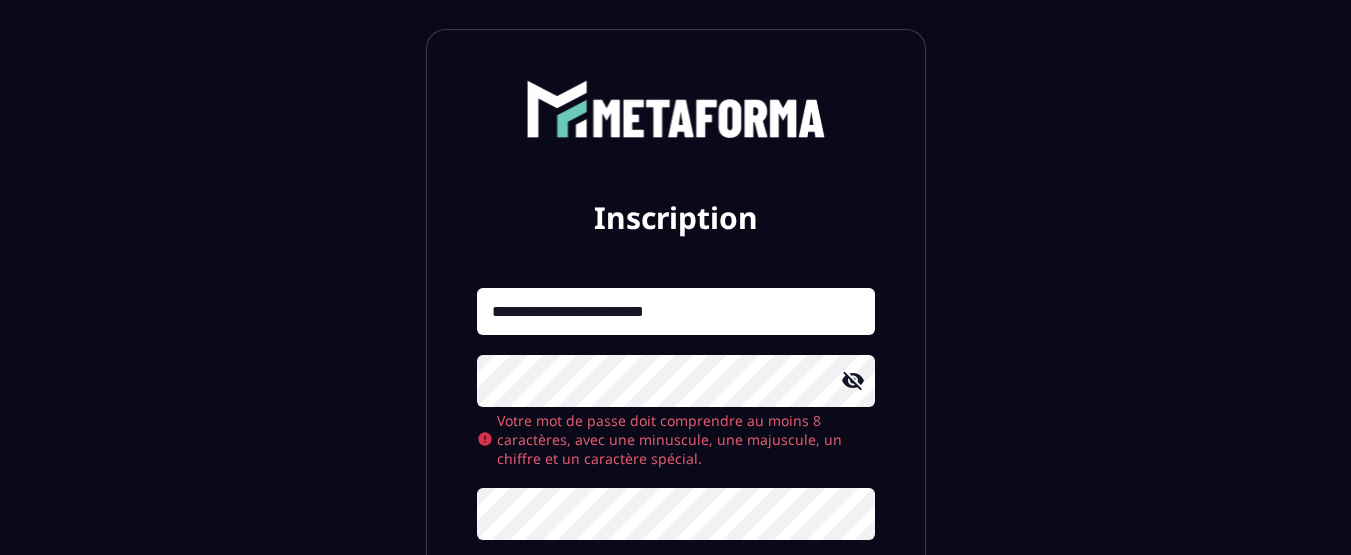 click on "Inscription" at bounding box center (676, 622) 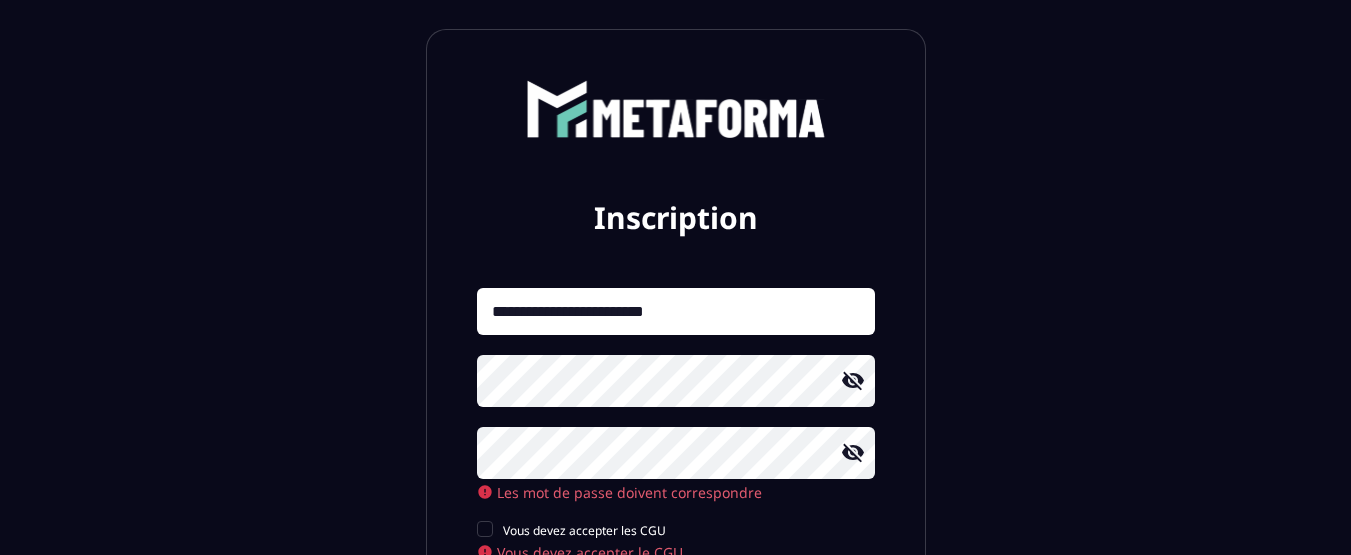 click on "Inscription" at bounding box center [676, 607] 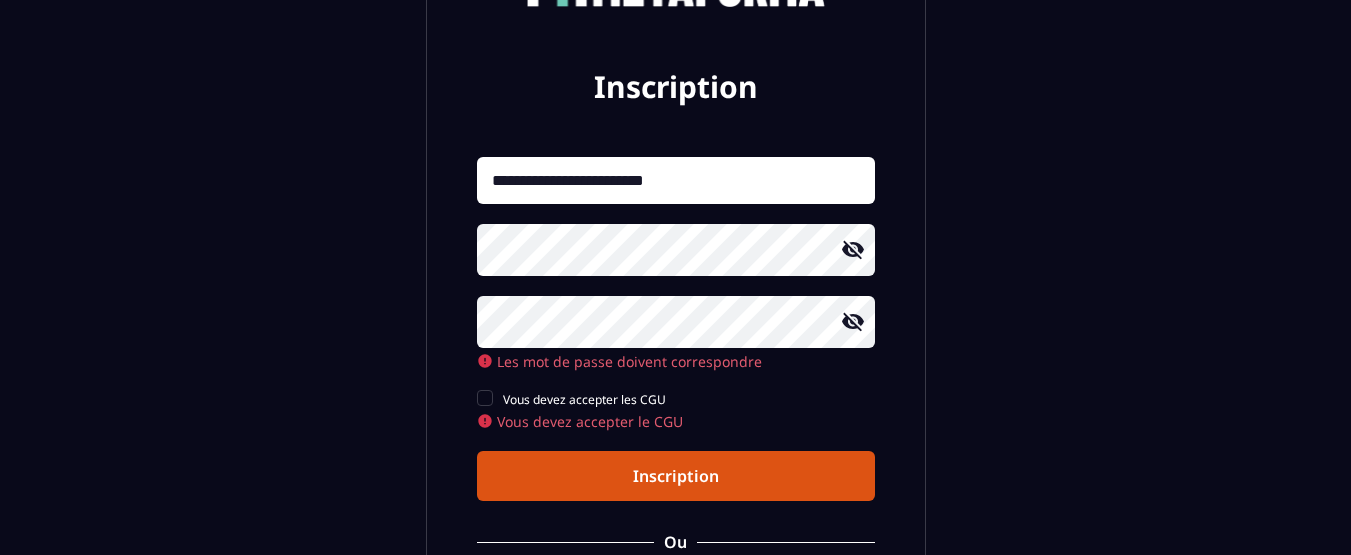 scroll, scrollTop: 263, scrollLeft: 0, axis: vertical 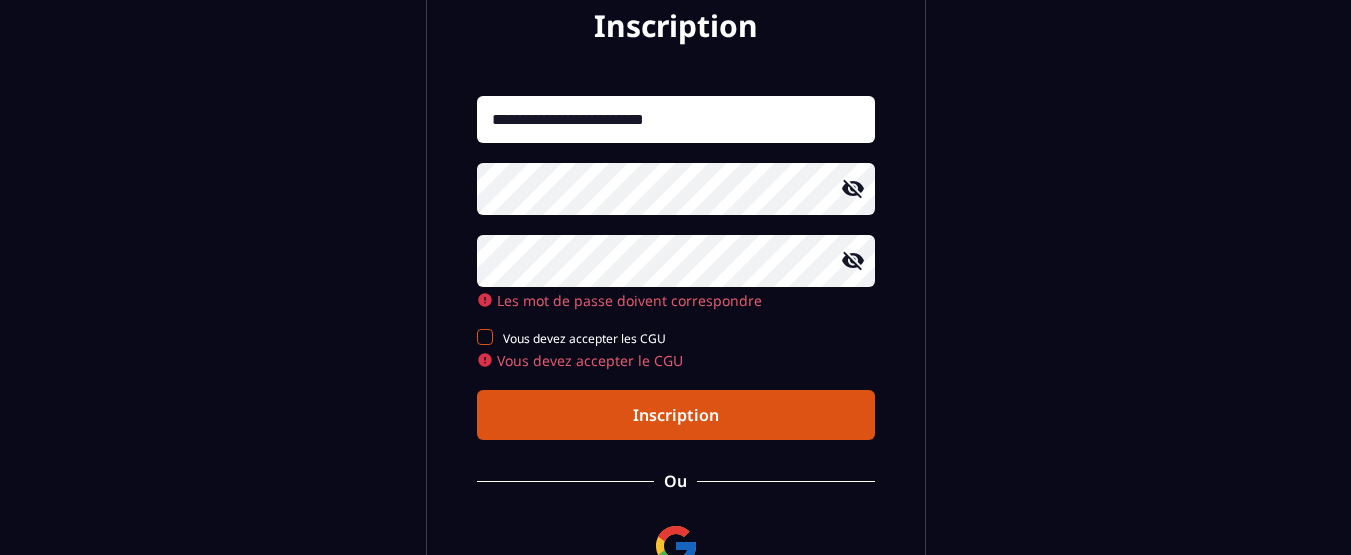 click at bounding box center (485, 337) 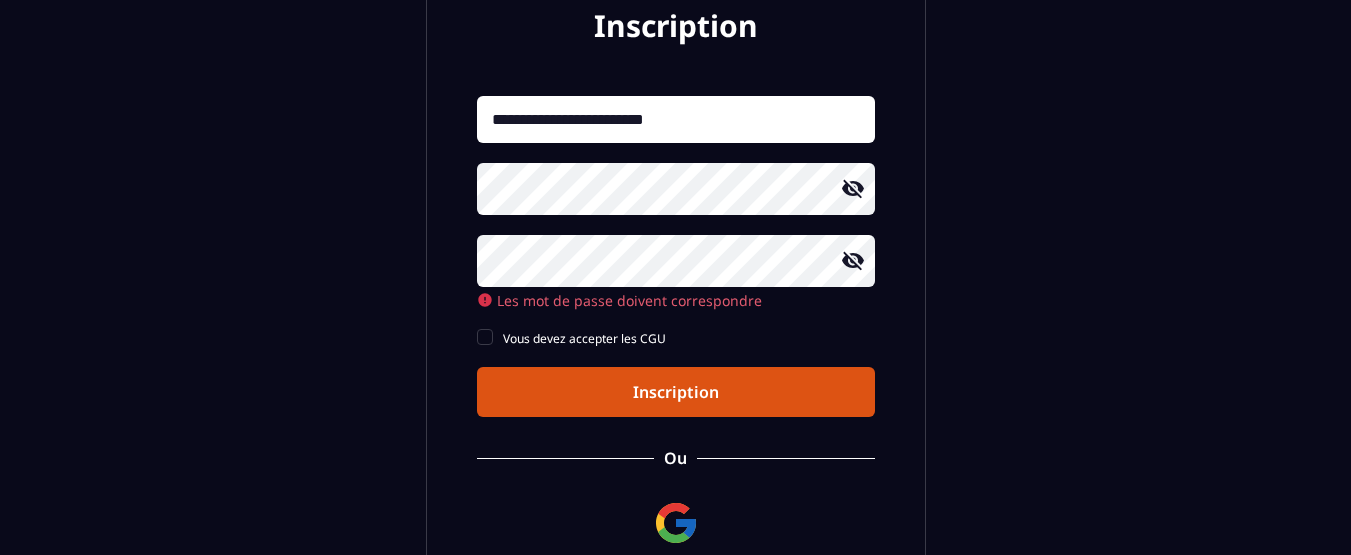 click on "Inscription" at bounding box center (676, 392) 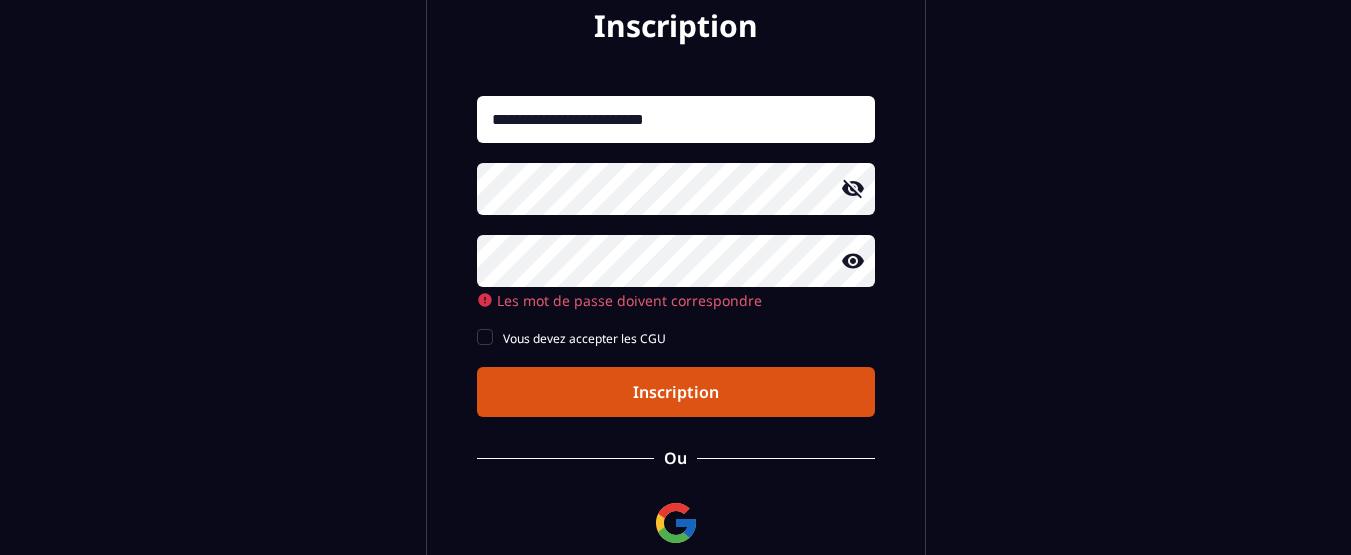 click 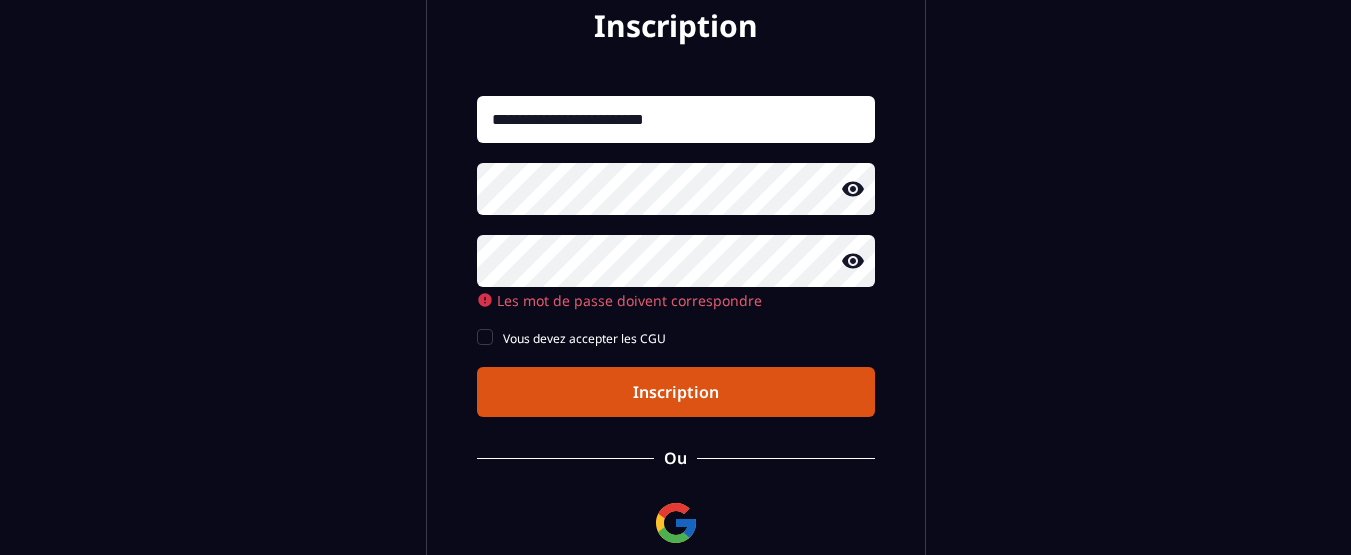 click on "Inscription" at bounding box center [676, 392] 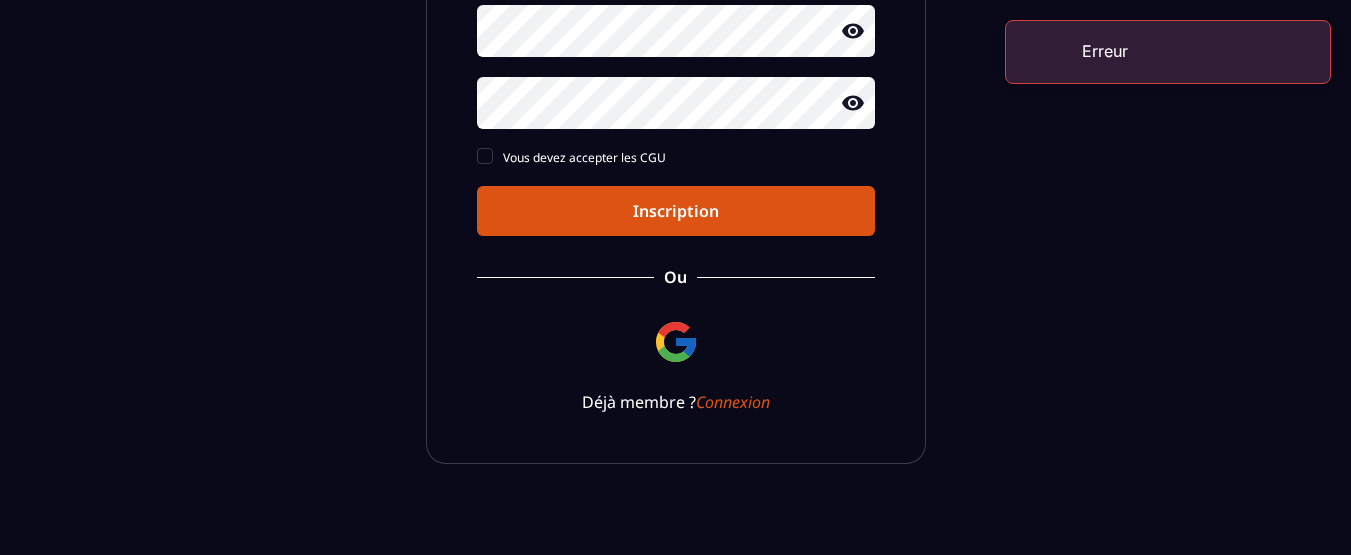 scroll, scrollTop: 458, scrollLeft: 0, axis: vertical 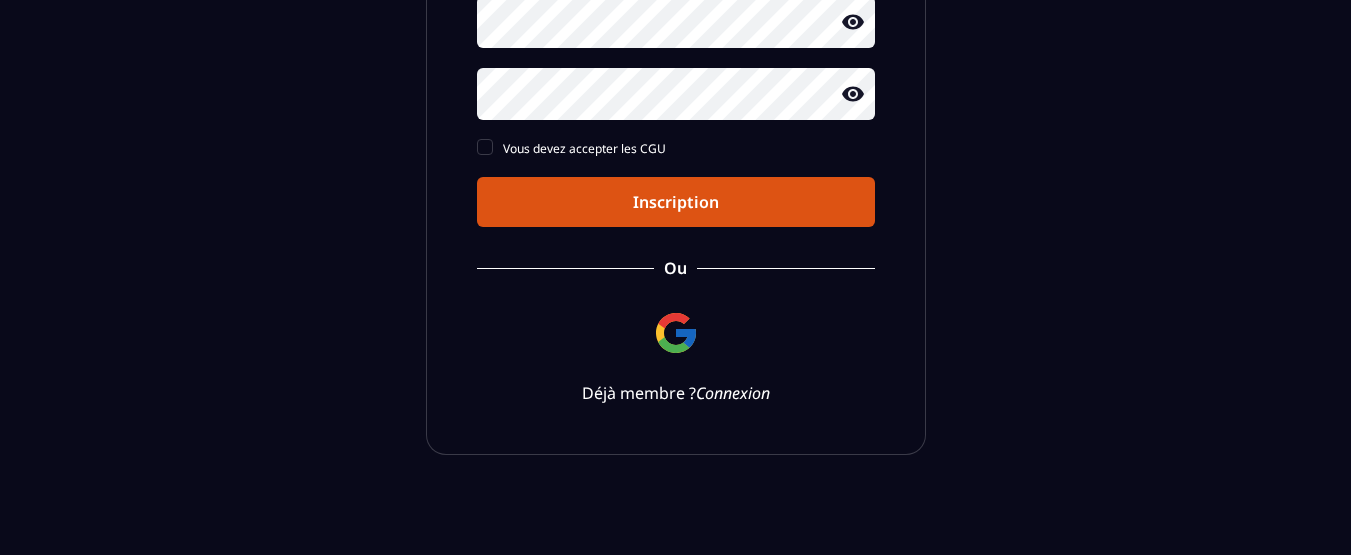 click on "Connexion" at bounding box center [733, 393] 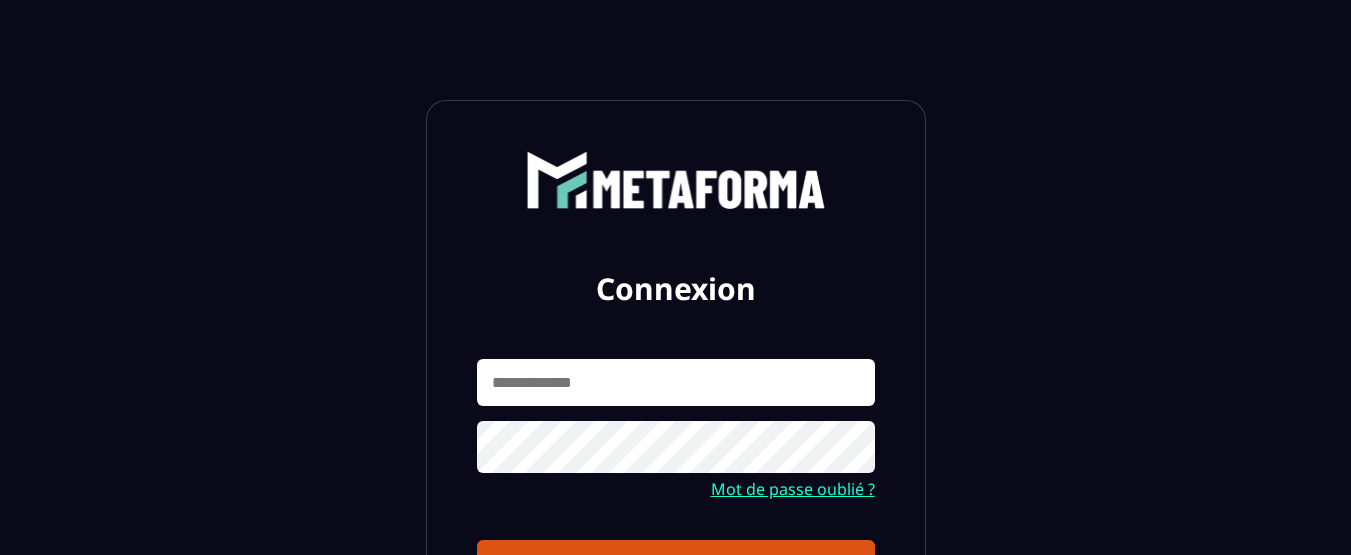 scroll, scrollTop: 0, scrollLeft: 0, axis: both 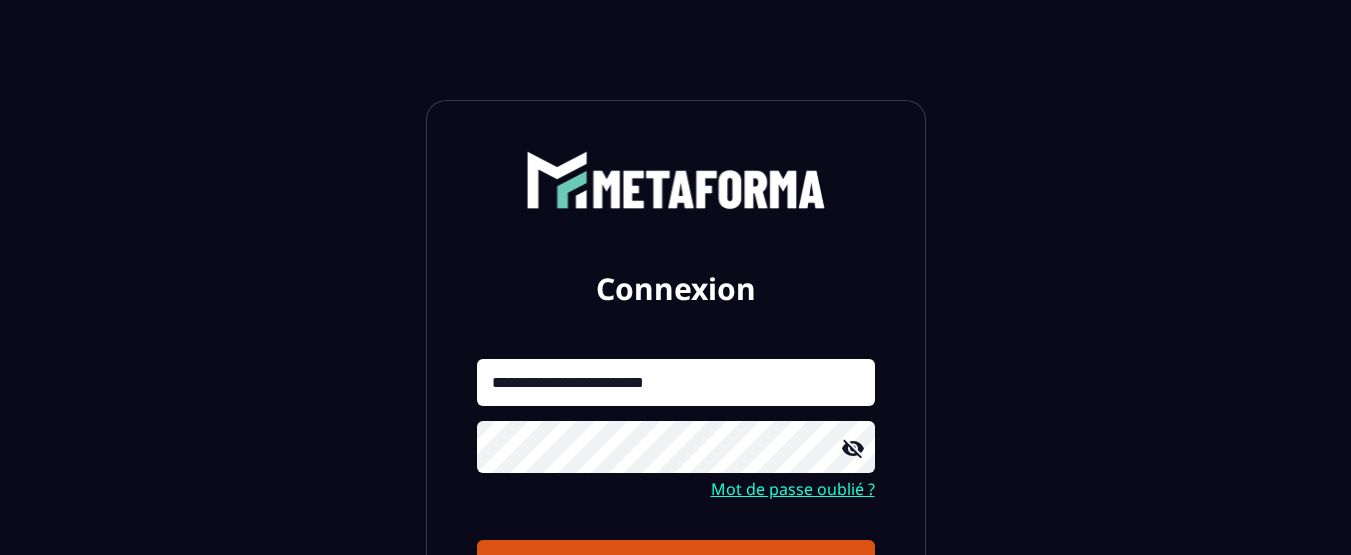 click on "Connexion" at bounding box center (676, 565) 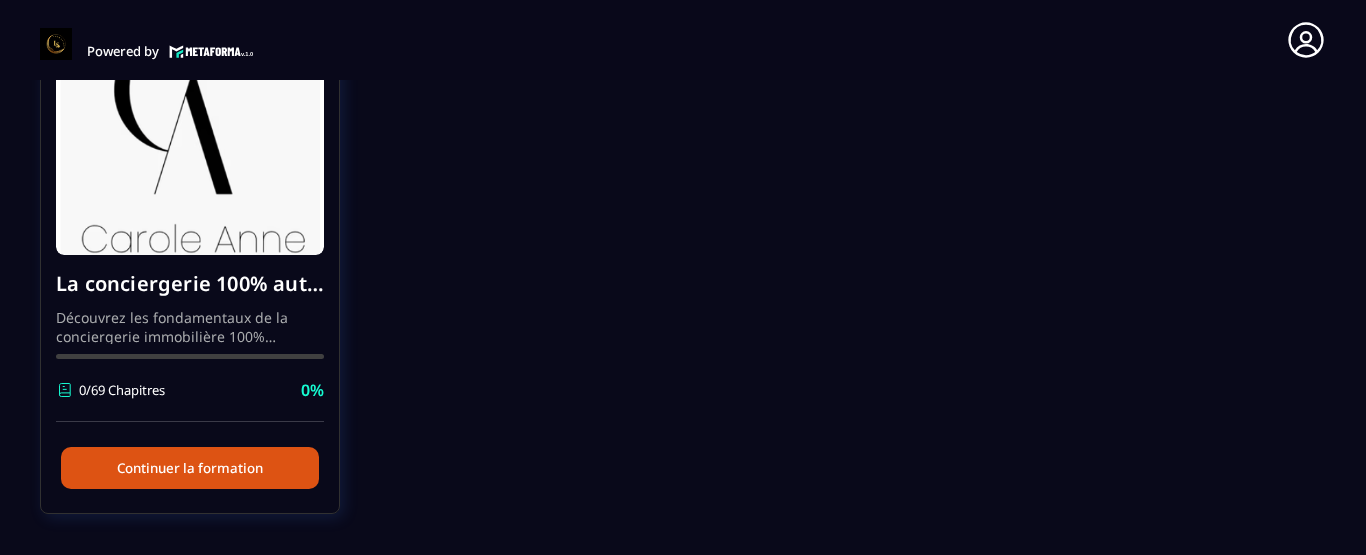 scroll, scrollTop: 247, scrollLeft: 0, axis: vertical 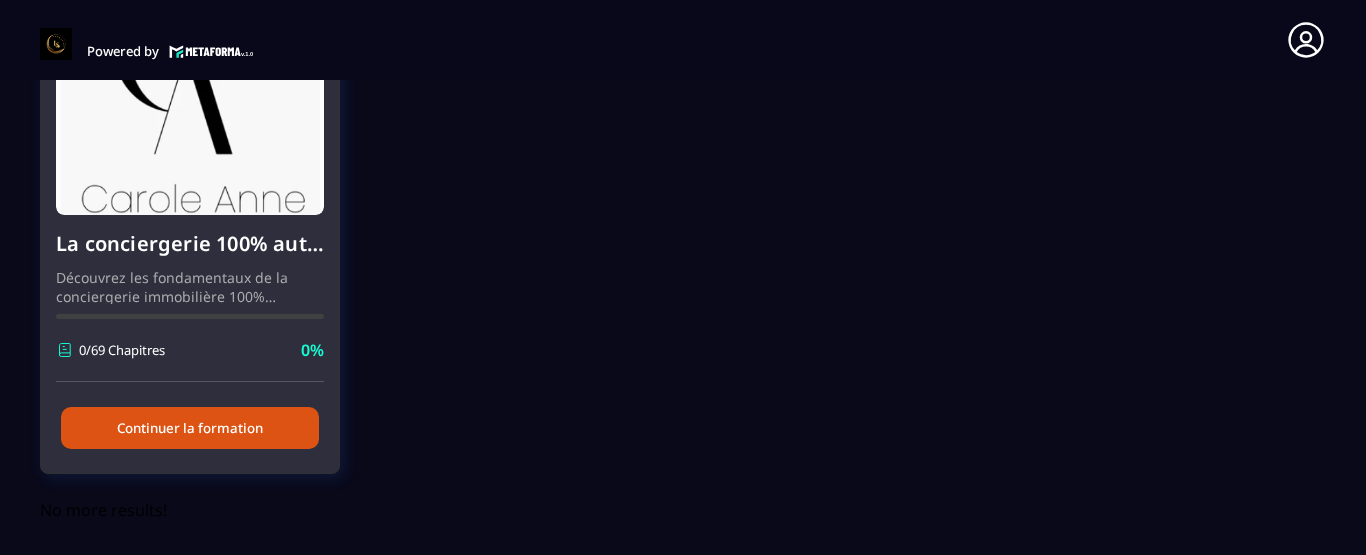click on "Continuer la formation" at bounding box center (190, 428) 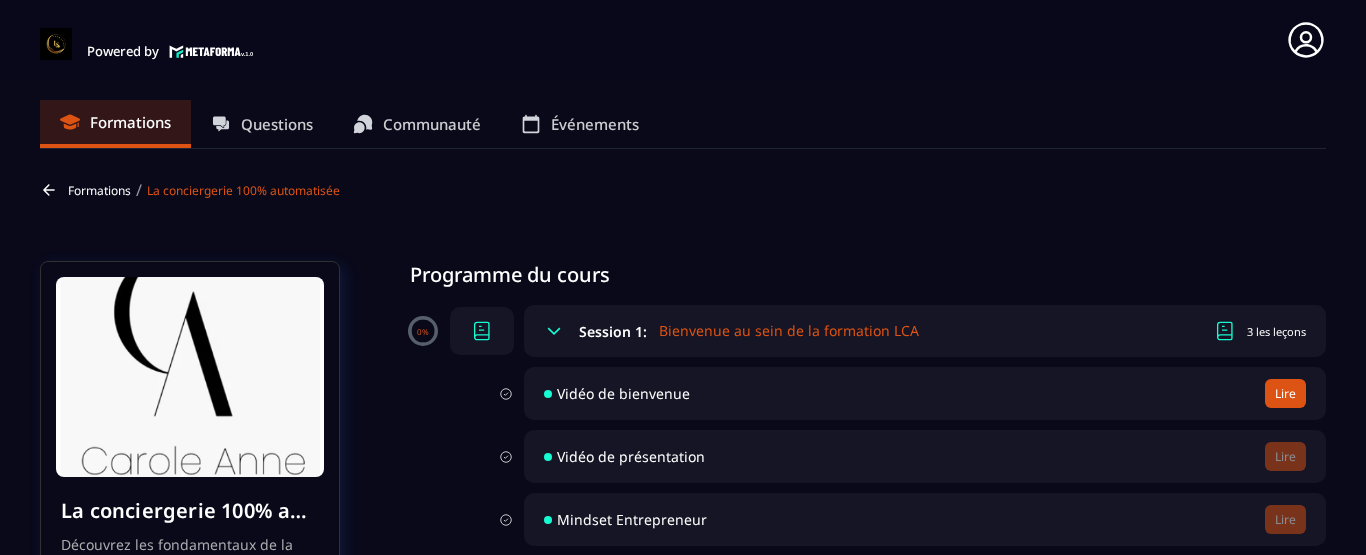 click on "Lire" at bounding box center [1285, 393] 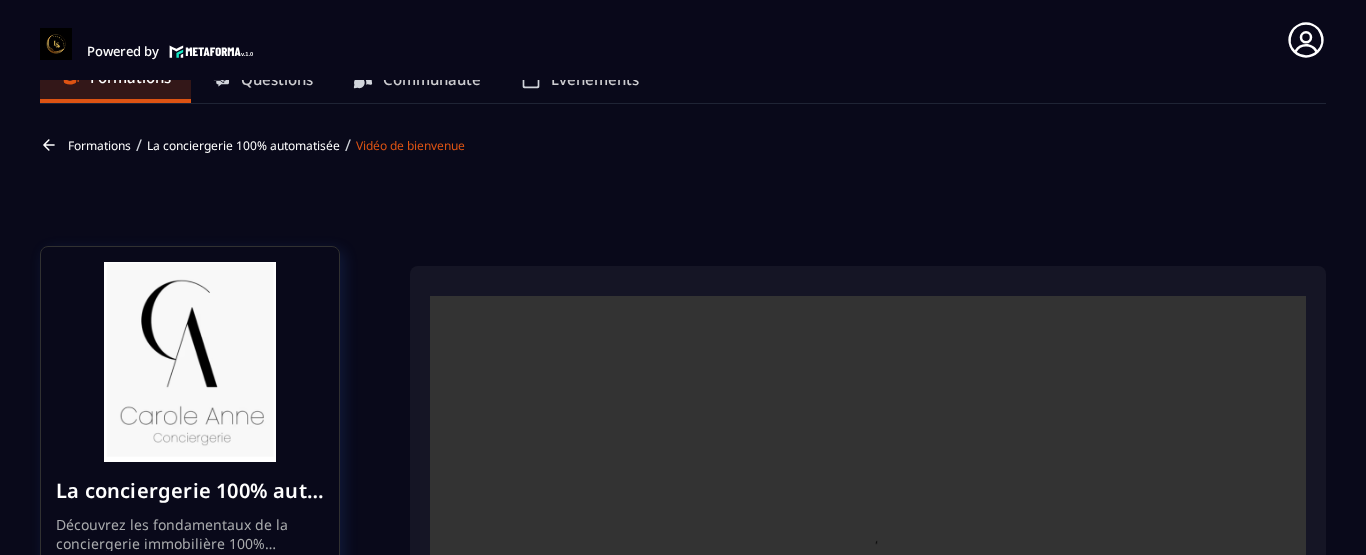 scroll, scrollTop: 210, scrollLeft: 0, axis: vertical 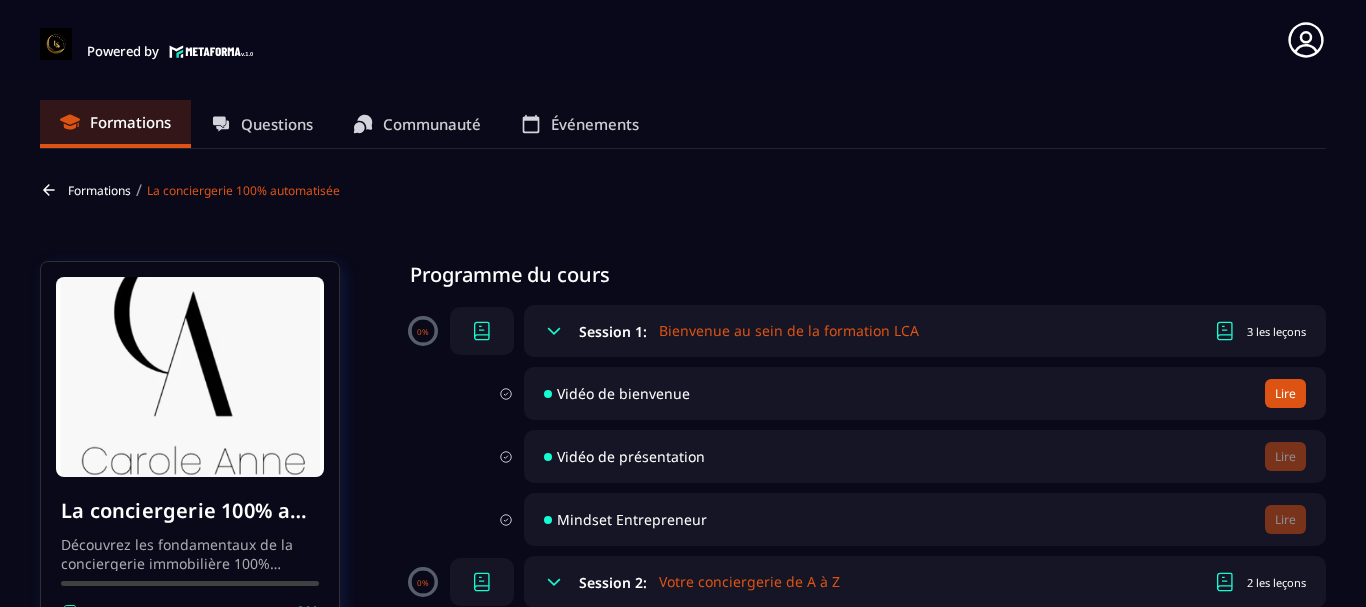 click on "Lire" at bounding box center (1285, 393) 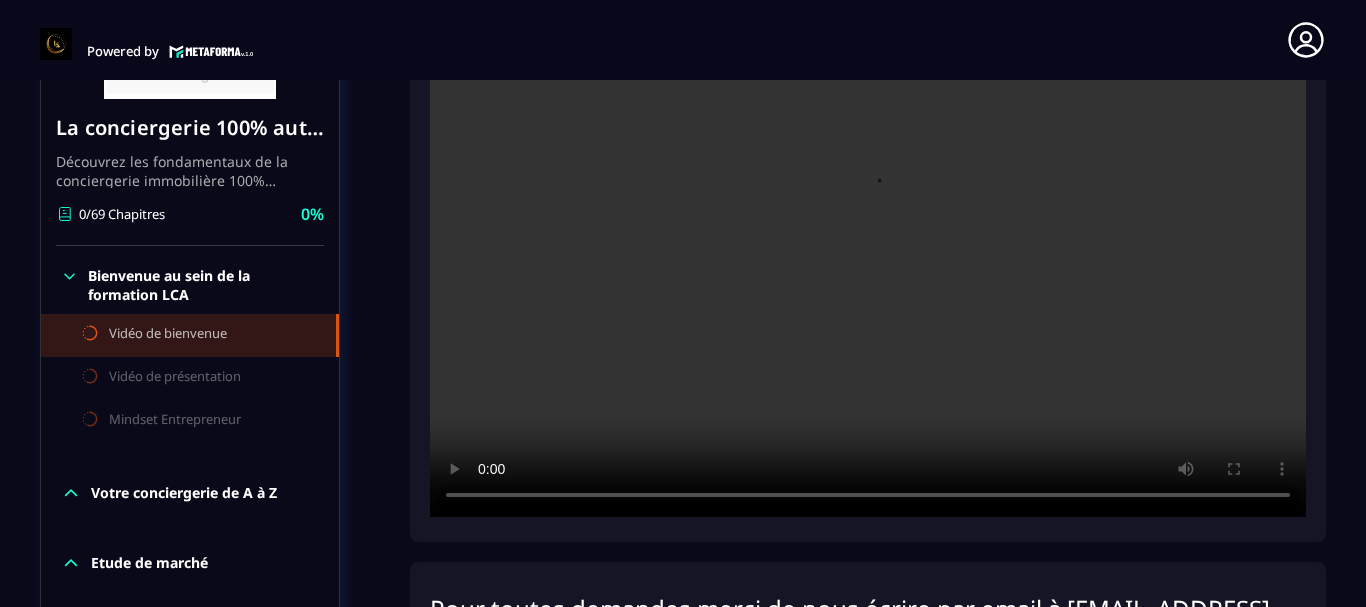 scroll, scrollTop: 311, scrollLeft: 0, axis: vertical 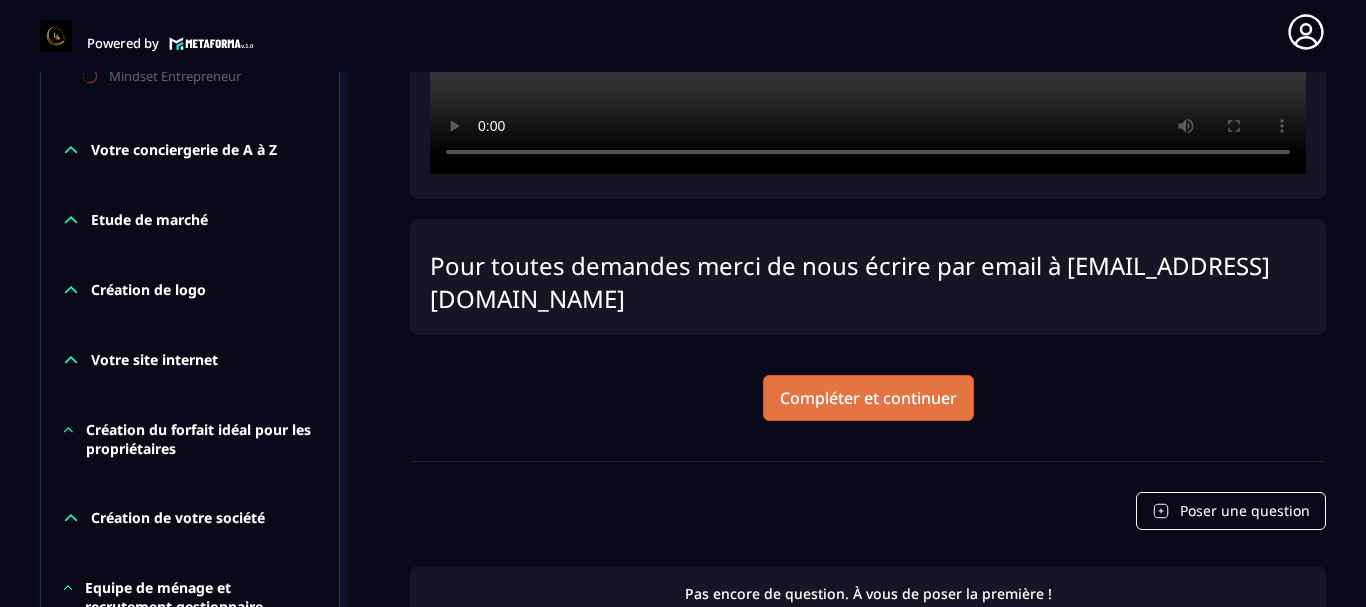 click on "Compléter et continuer" at bounding box center (868, 398) 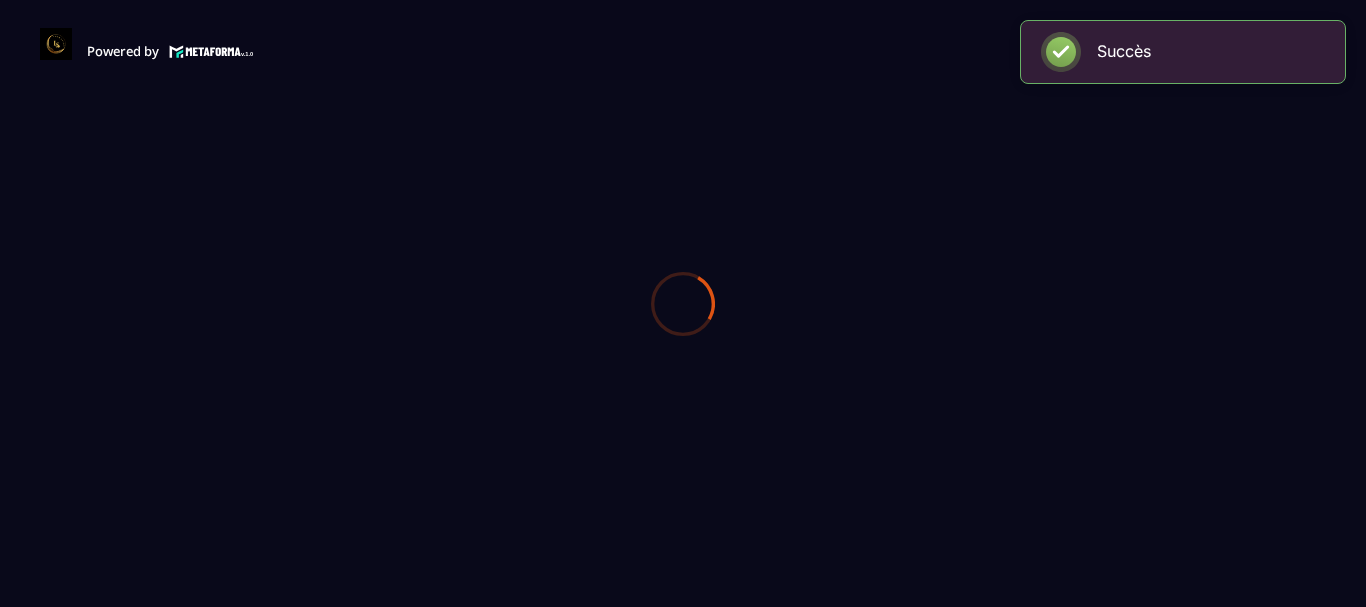 scroll, scrollTop: 0, scrollLeft: 0, axis: both 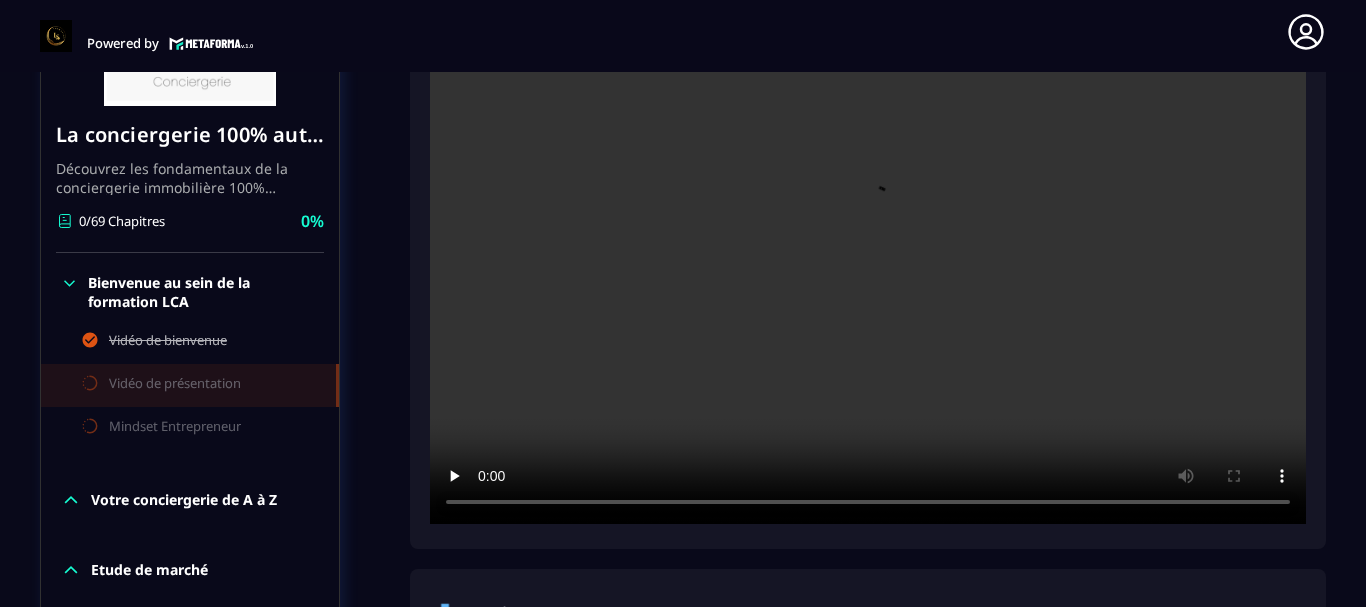 type 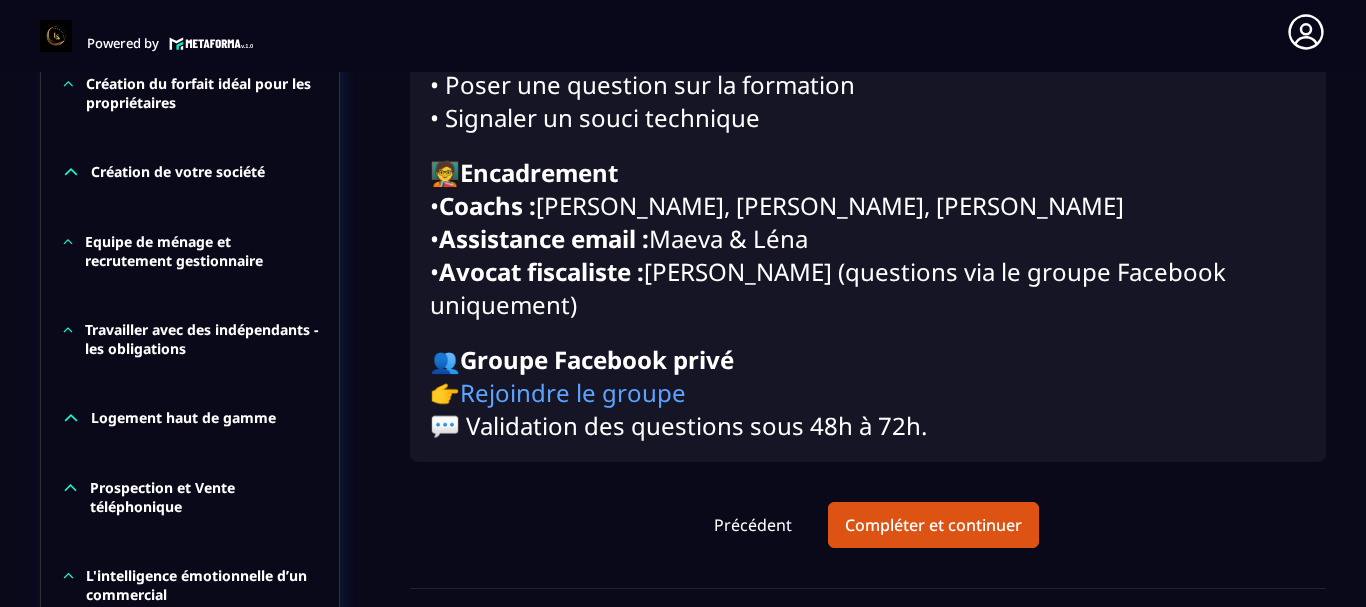 scroll, scrollTop: 1126, scrollLeft: 0, axis: vertical 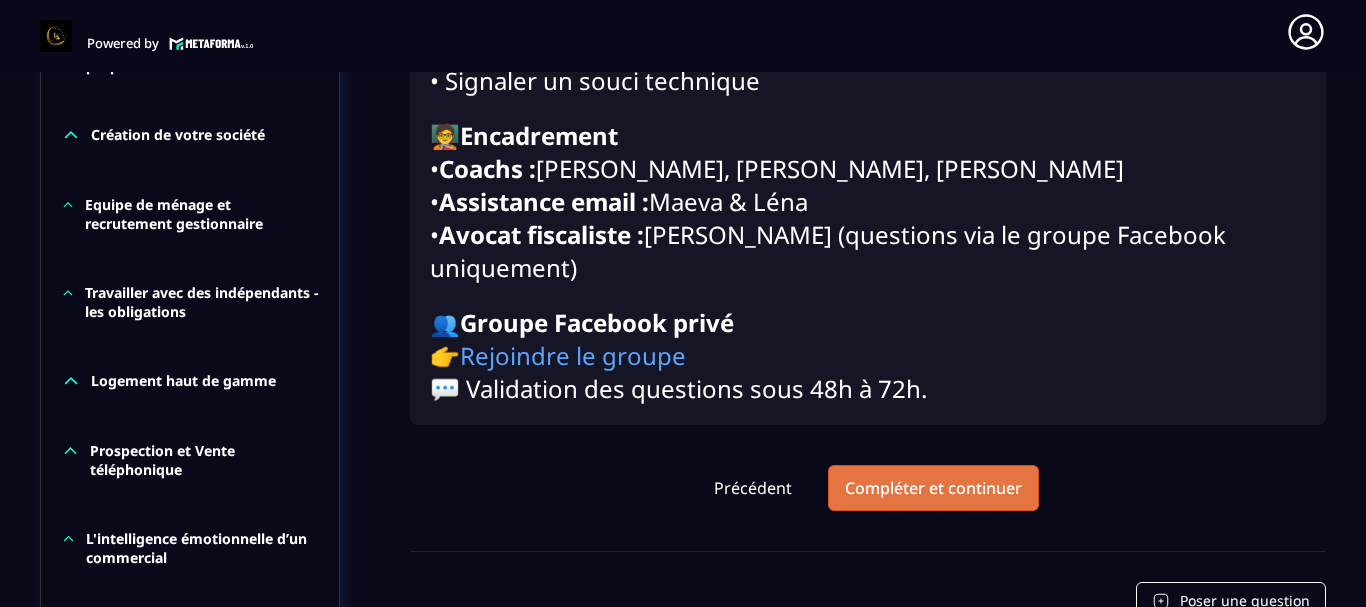 click on "Compléter et continuer" at bounding box center [933, 488] 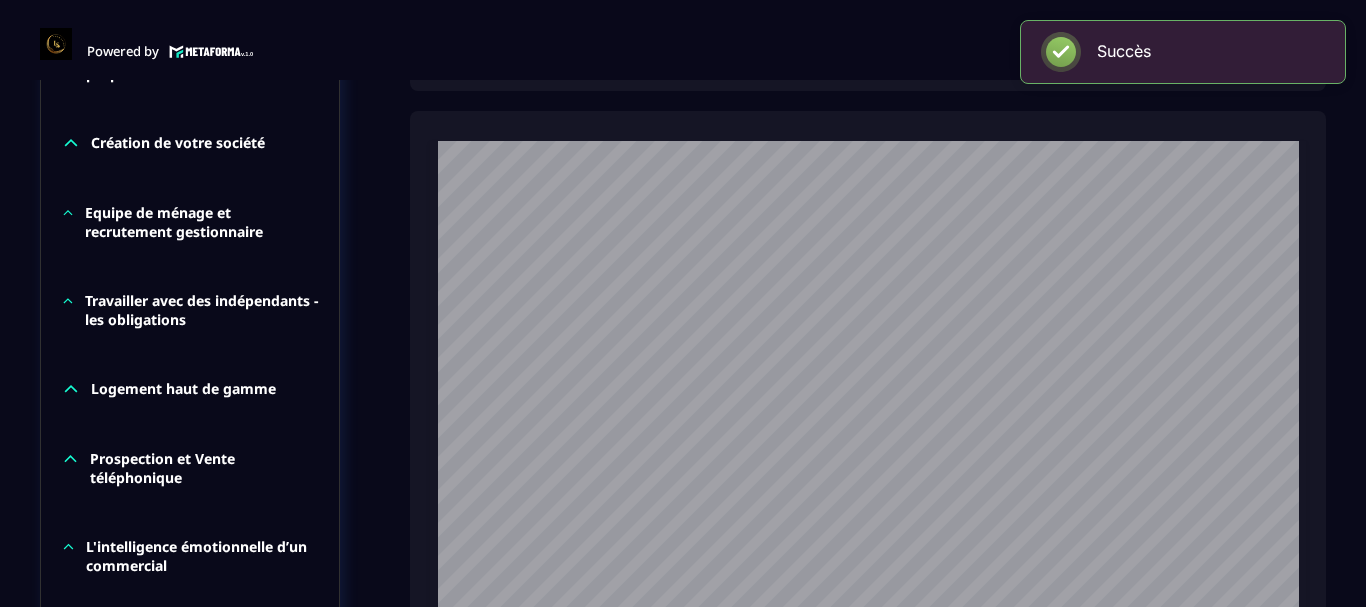 scroll, scrollTop: 8, scrollLeft: 0, axis: vertical 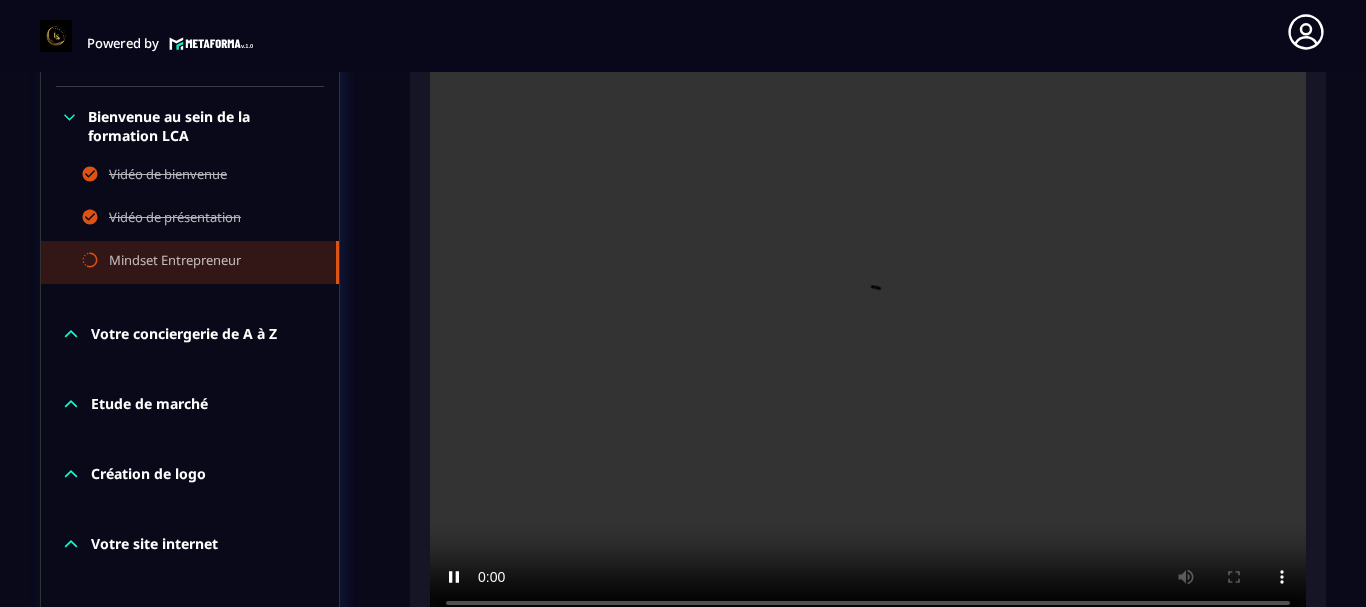 click on "Powered by [PERSON_NAME] [EMAIL_ADDRESS][DOMAIN_NAME] Formations Questions Communauté Événements Français Déconnexion Fermer" at bounding box center (683, 32) 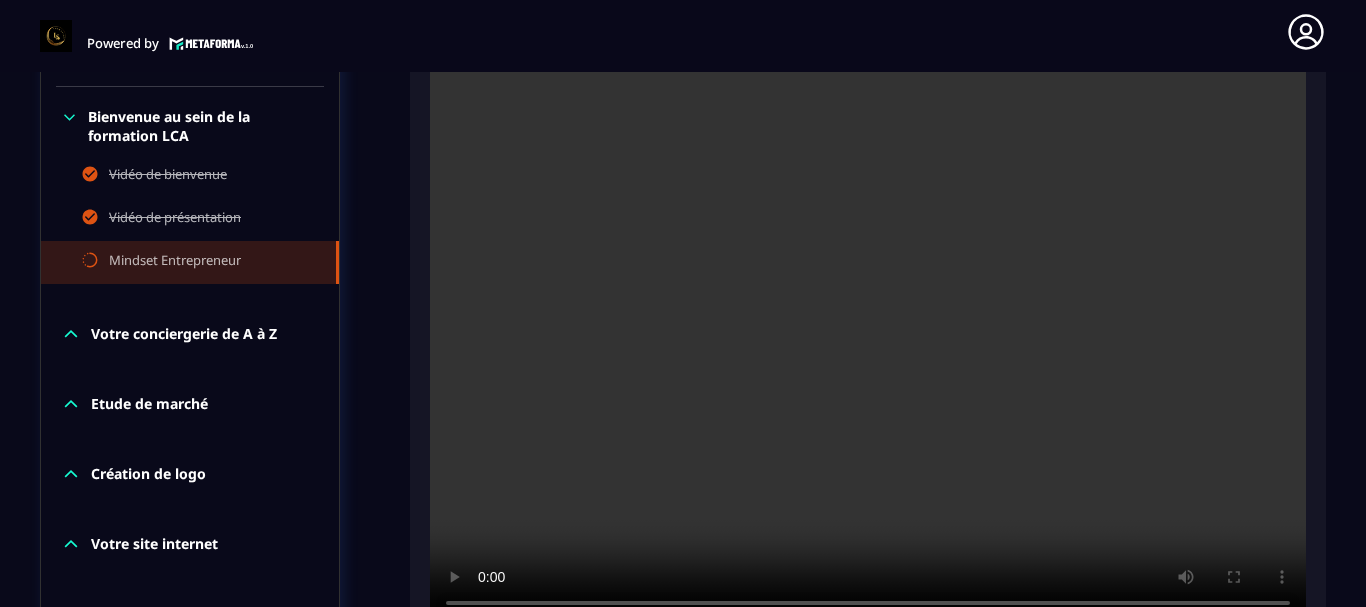 drag, startPoint x: 709, startPoint y: 343, endPoint x: 399, endPoint y: 43, distance: 431.3931 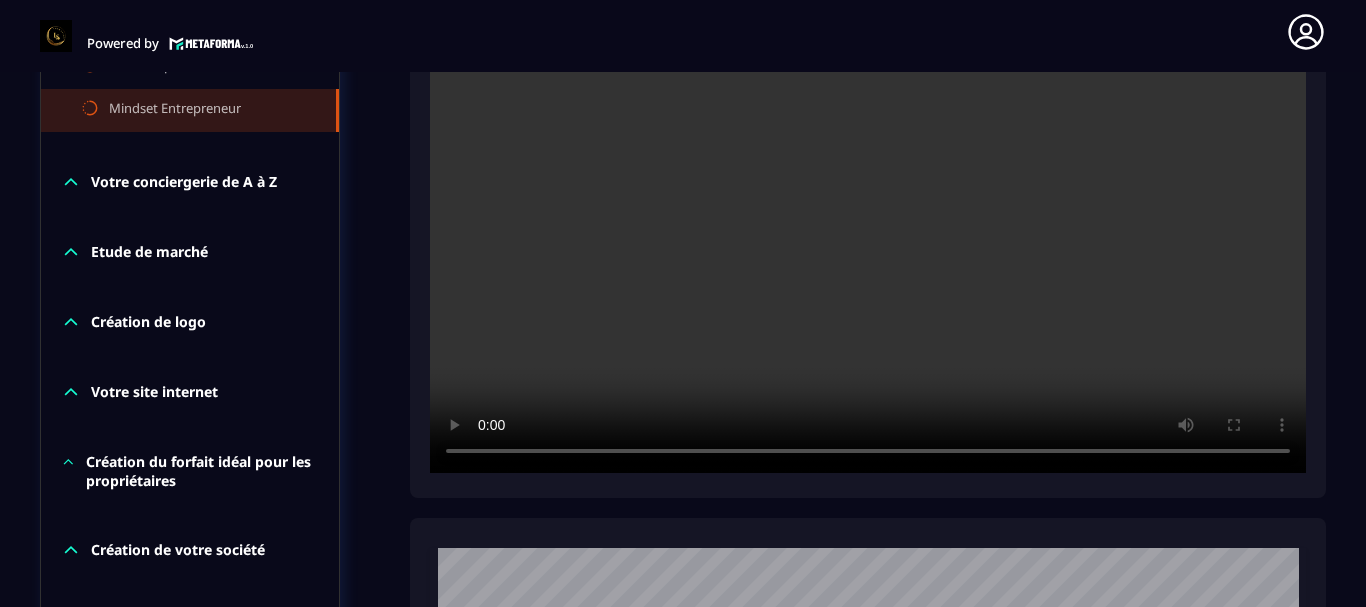 scroll, scrollTop: 709, scrollLeft: 0, axis: vertical 